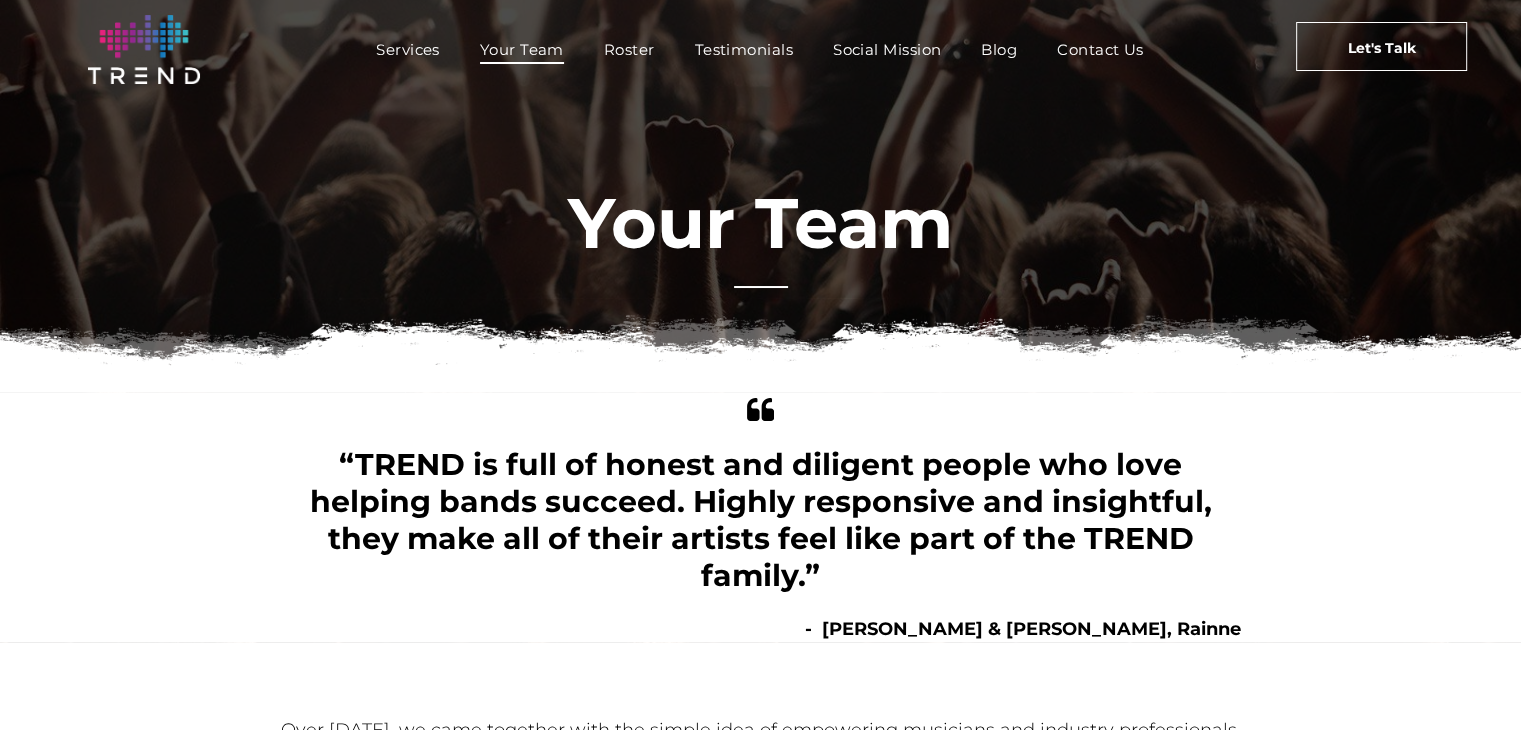 scroll, scrollTop: 123, scrollLeft: 0, axis: vertical 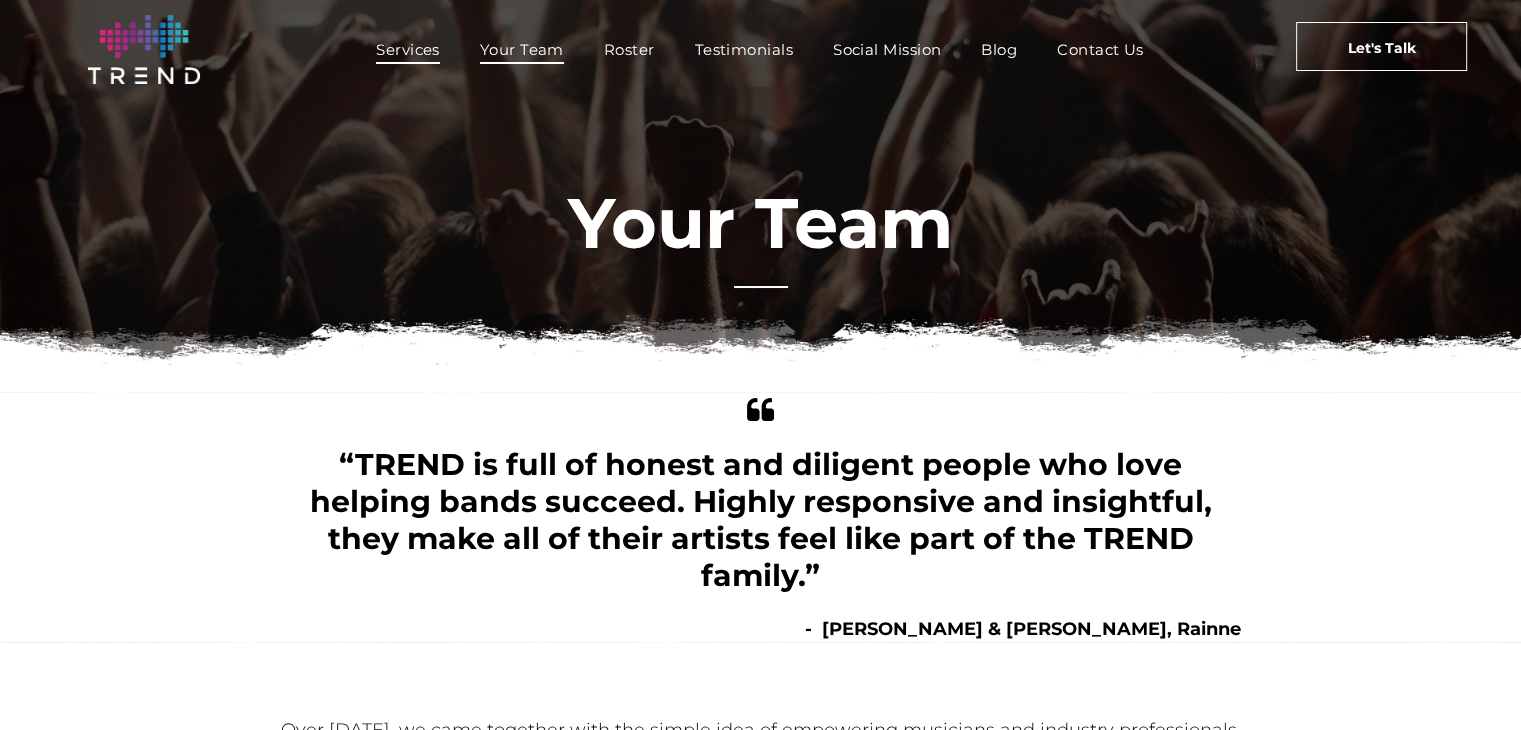 click on "Services" at bounding box center (408, 49) 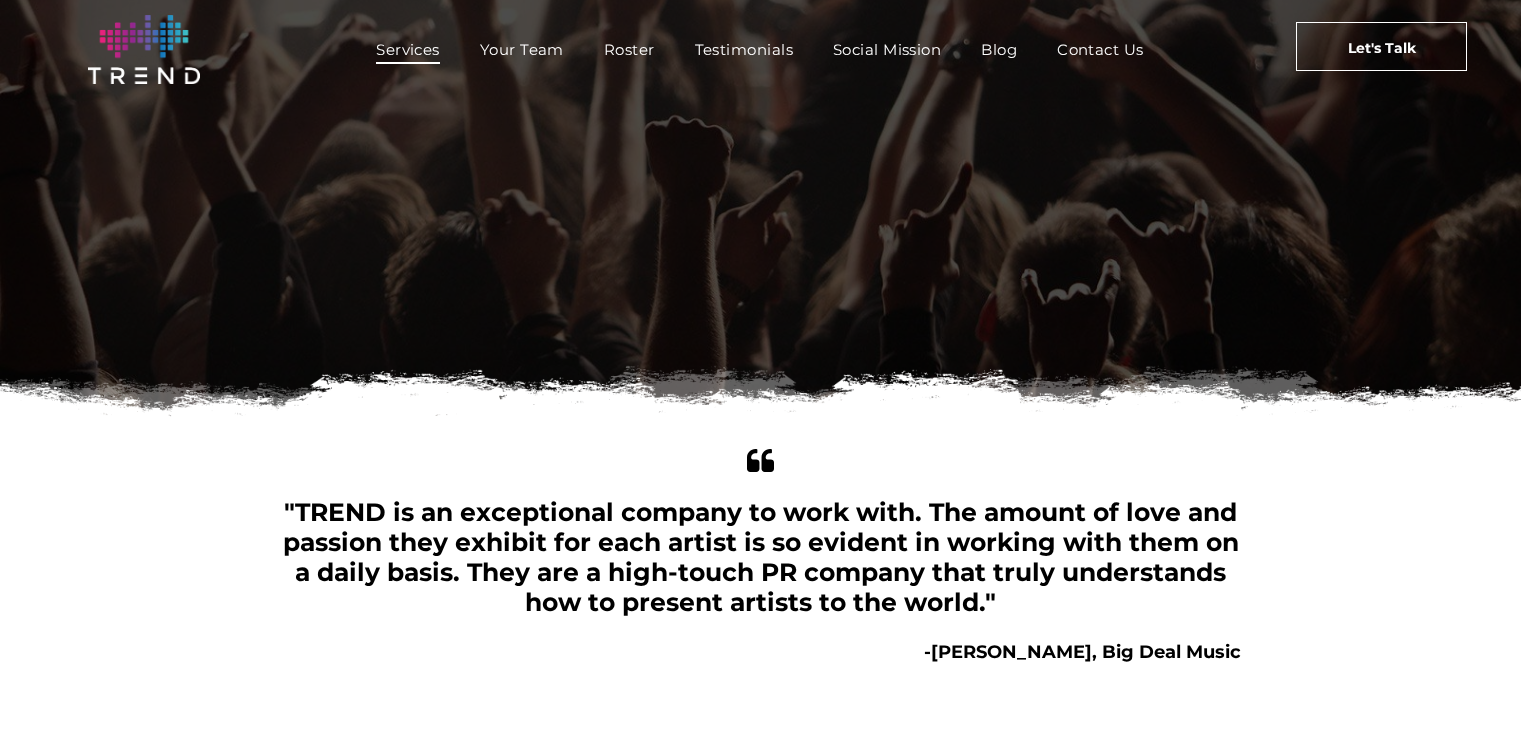 scroll, scrollTop: 0, scrollLeft: 0, axis: both 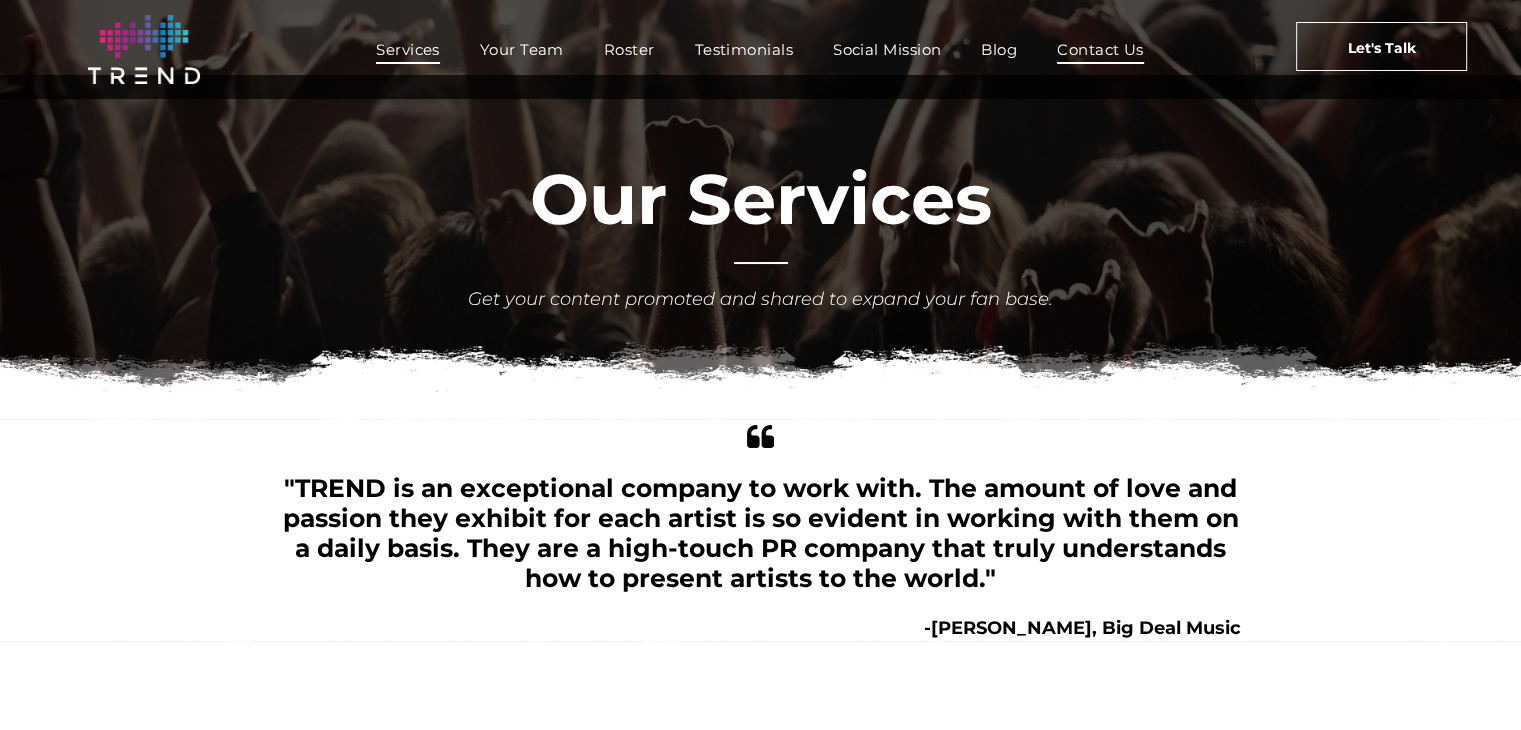 click on "Contact Us" at bounding box center (1100, 49) 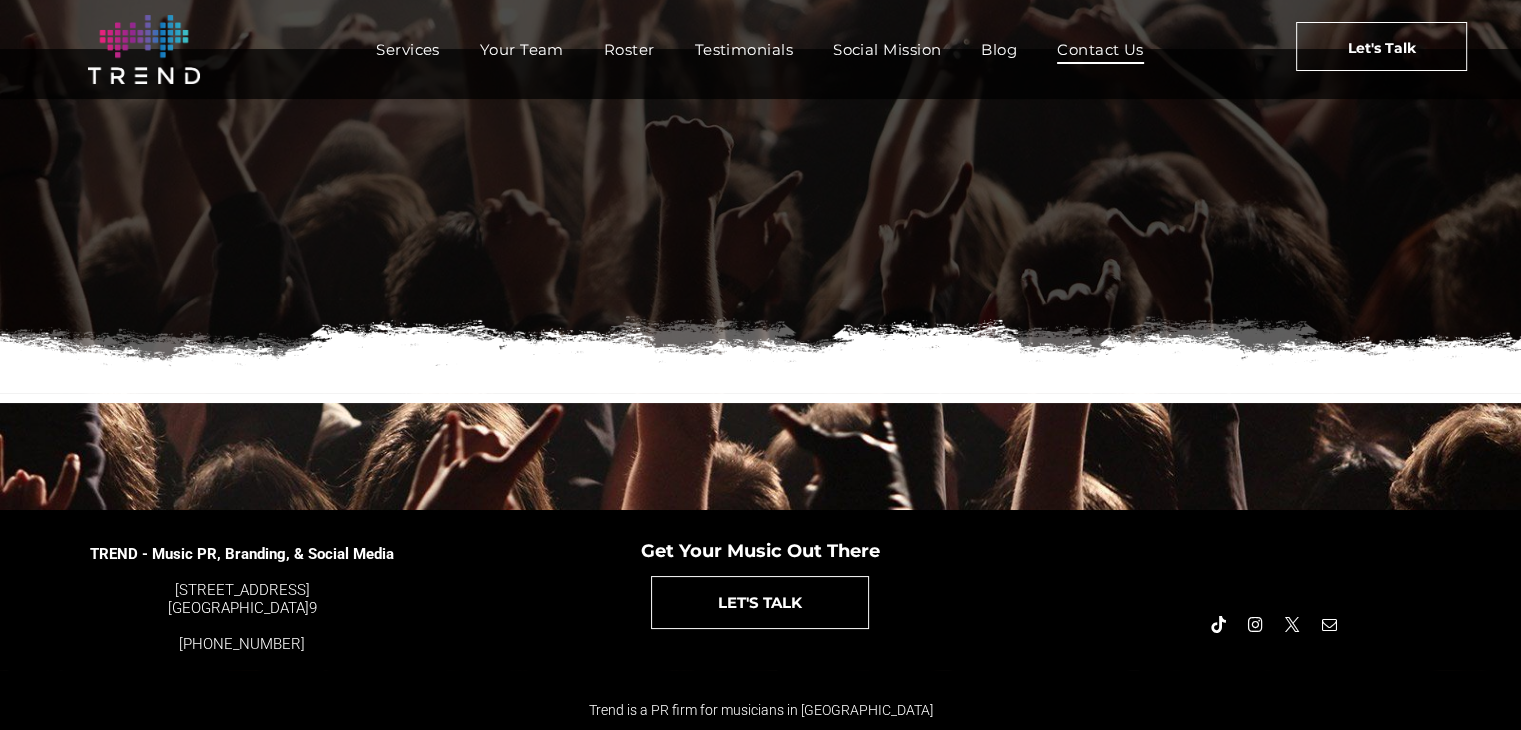 scroll, scrollTop: 441, scrollLeft: 0, axis: vertical 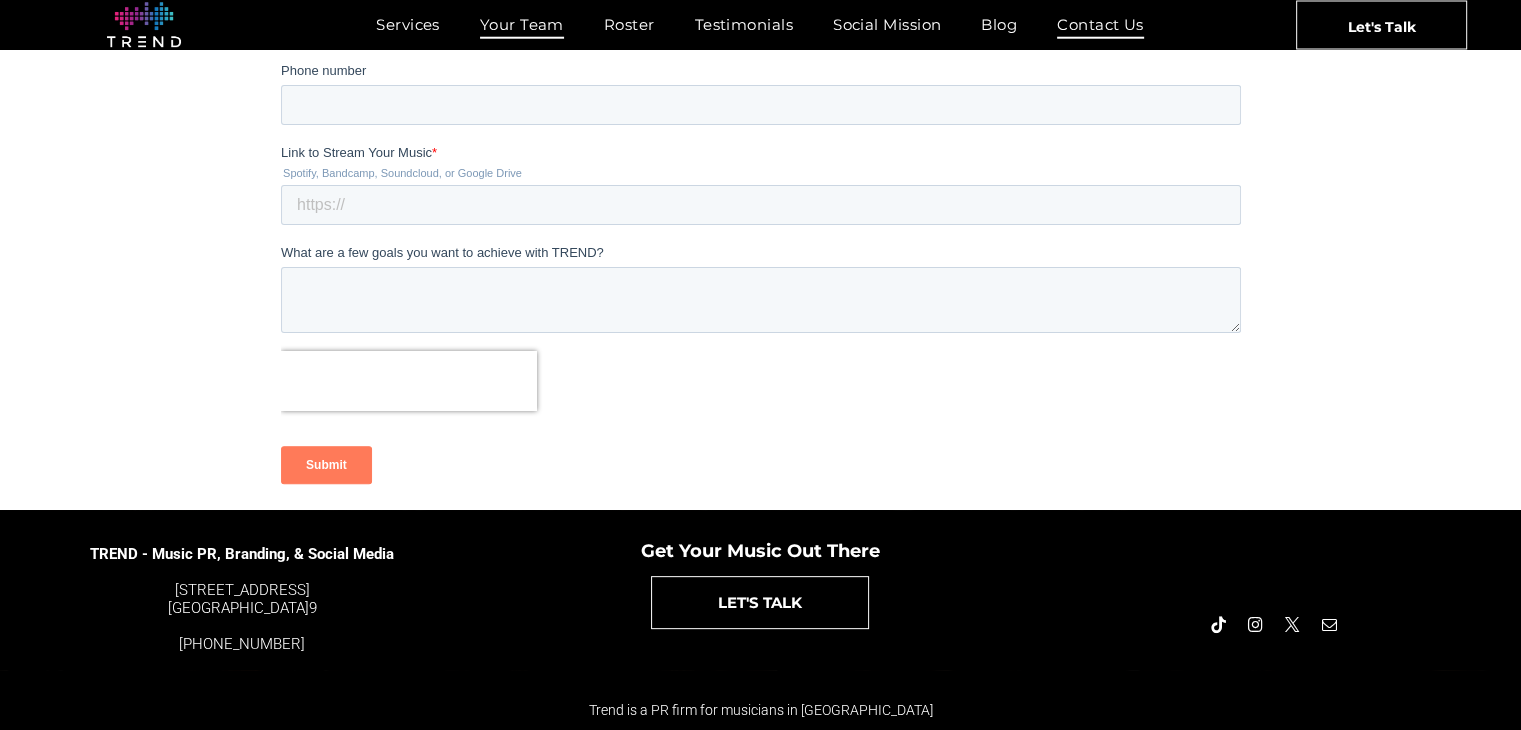 click on "Your Team" at bounding box center [522, 24] 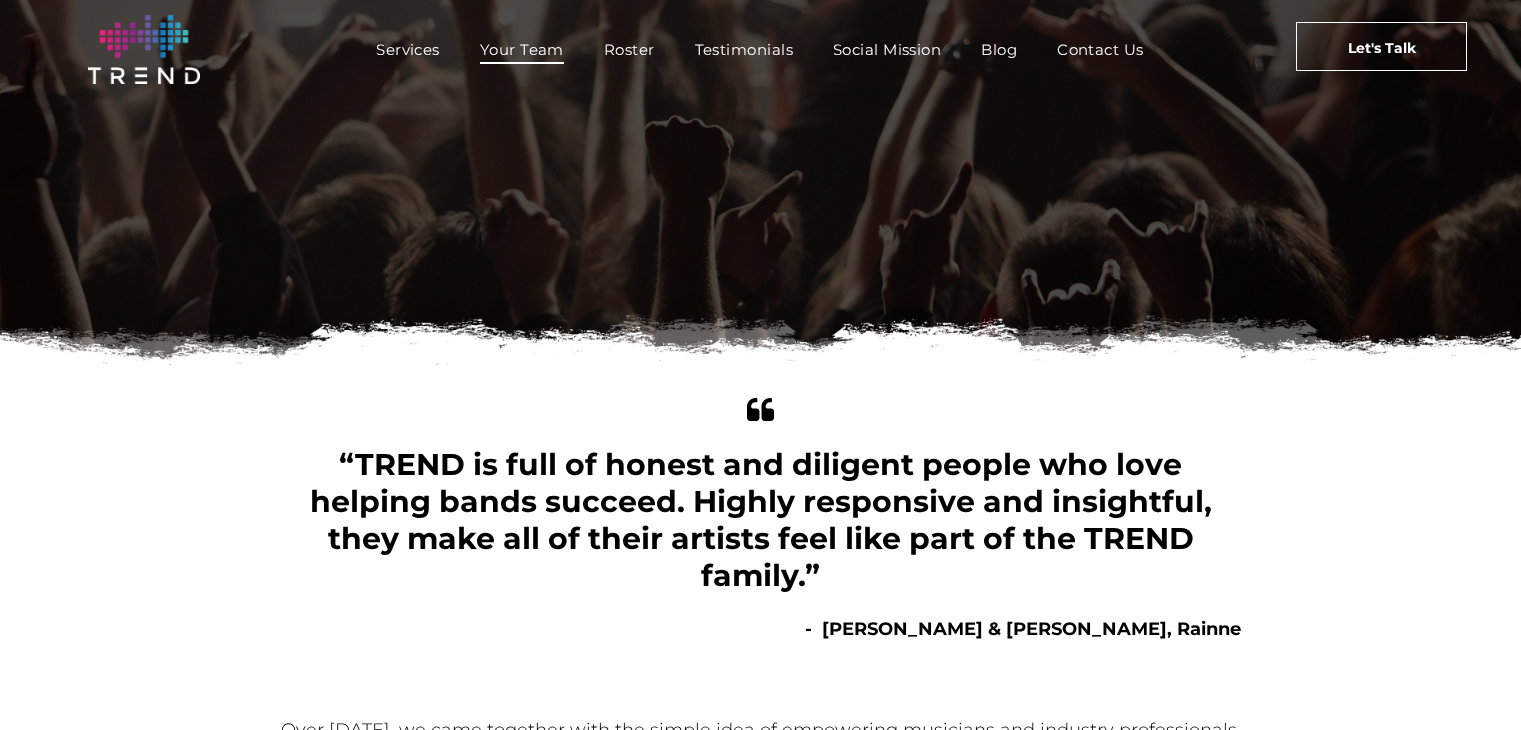 scroll, scrollTop: 0, scrollLeft: 0, axis: both 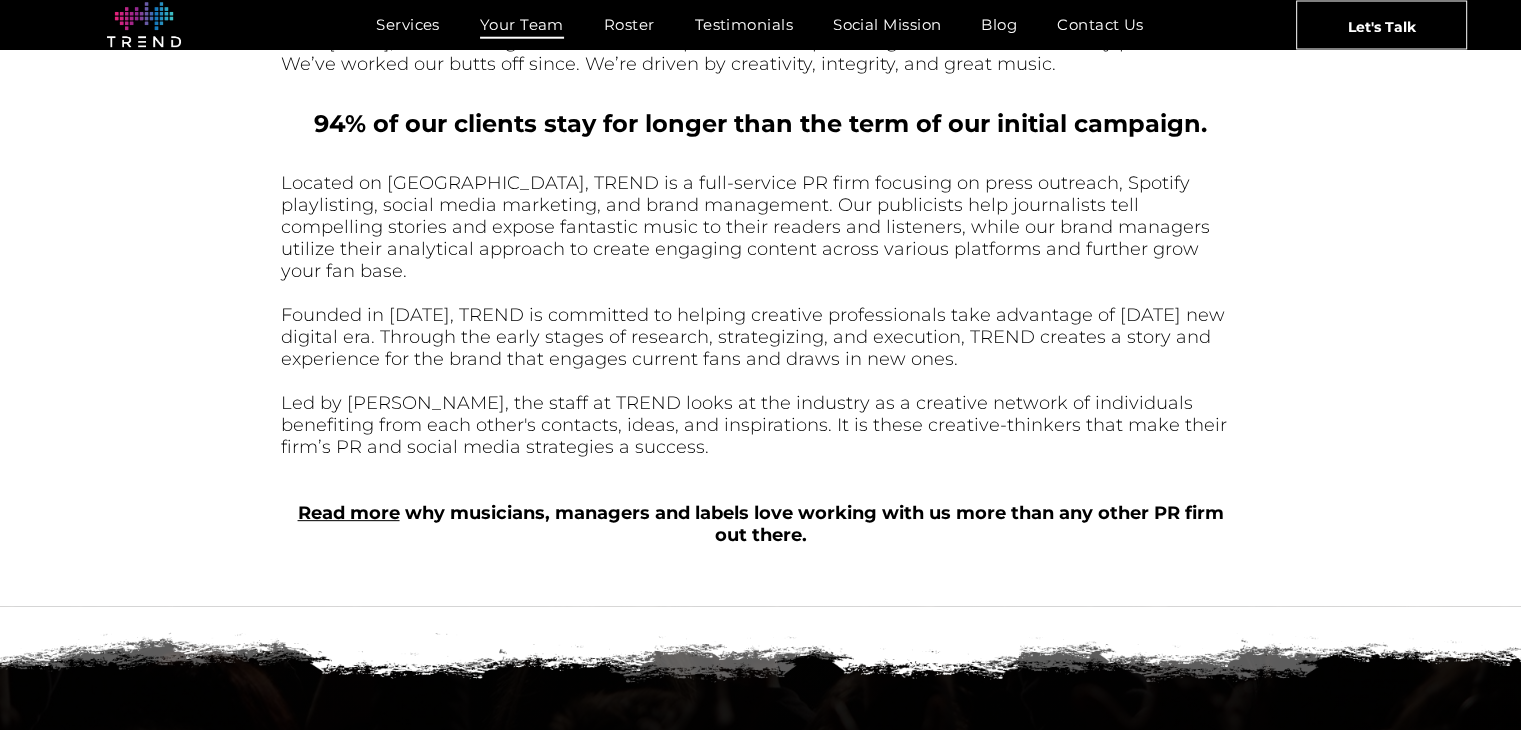 click on "Read more" at bounding box center [349, 513] 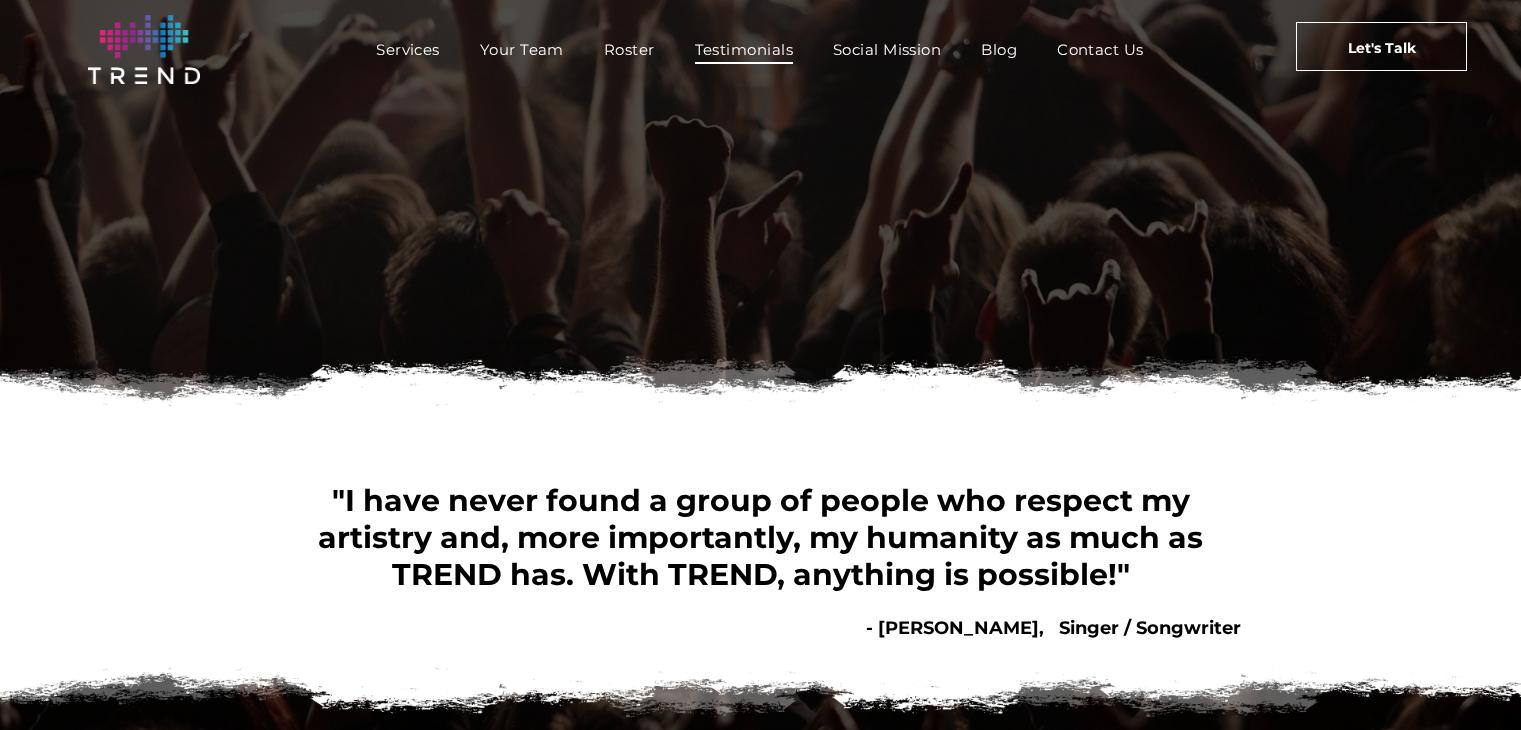 scroll, scrollTop: 0, scrollLeft: 0, axis: both 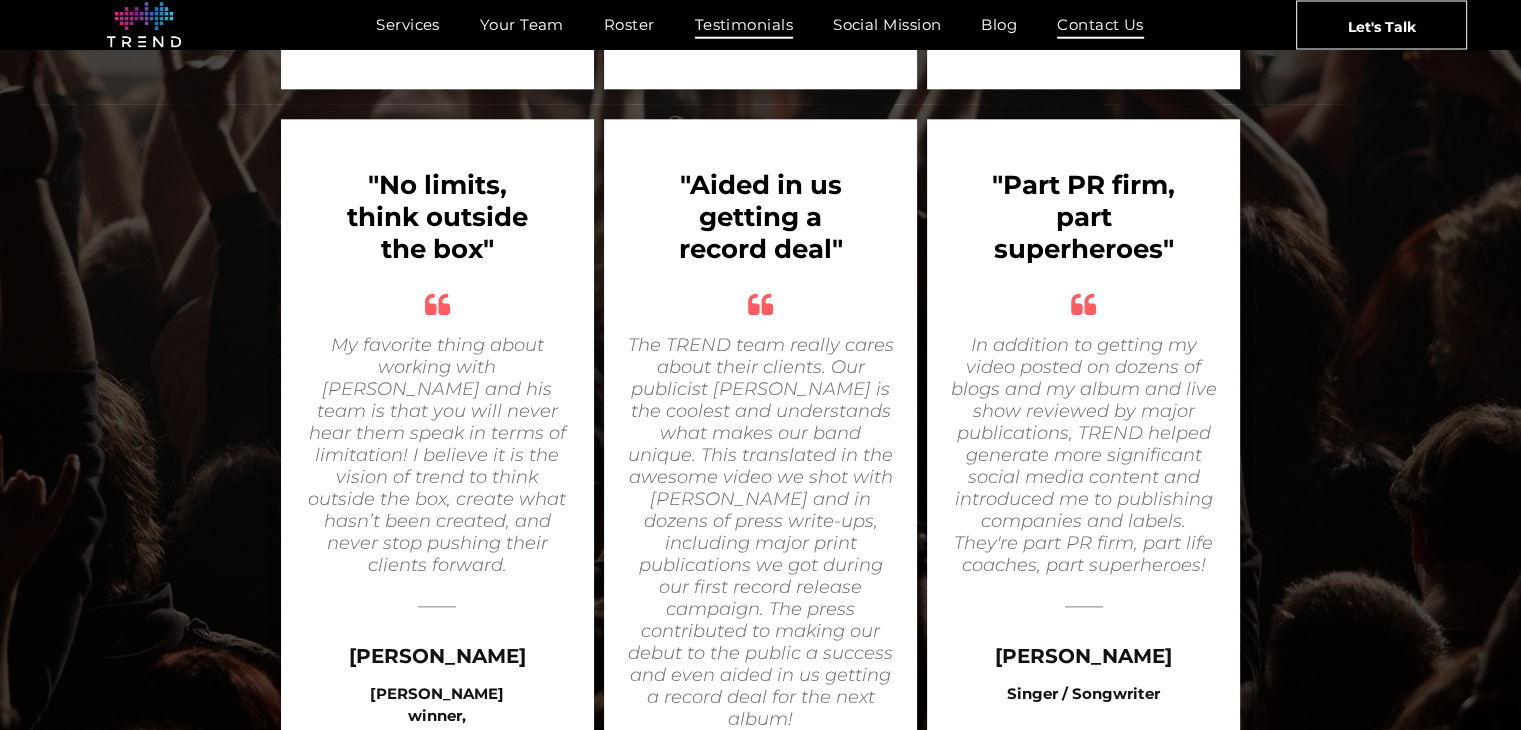 click on "Contact Us" at bounding box center [1100, 24] 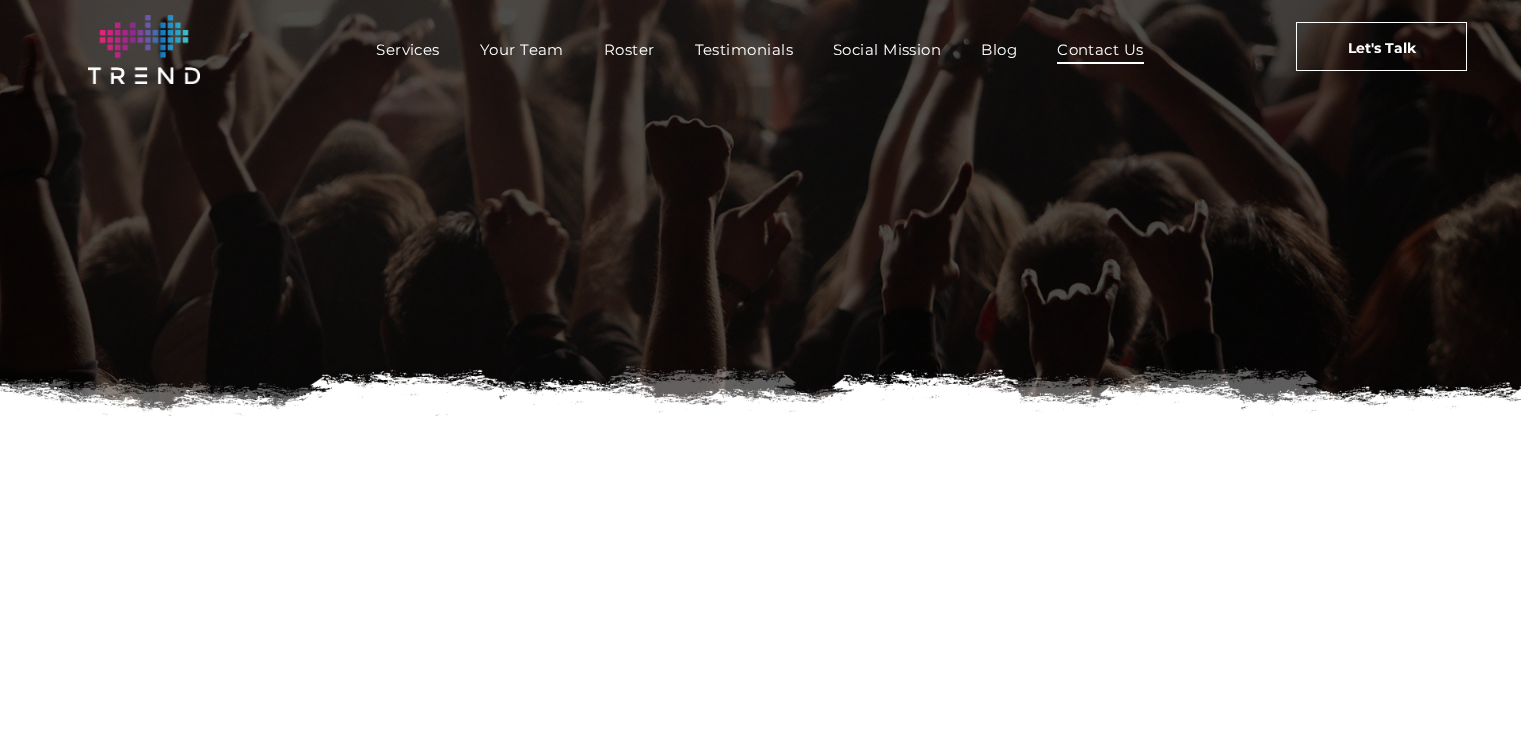 scroll, scrollTop: 441, scrollLeft: 0, axis: vertical 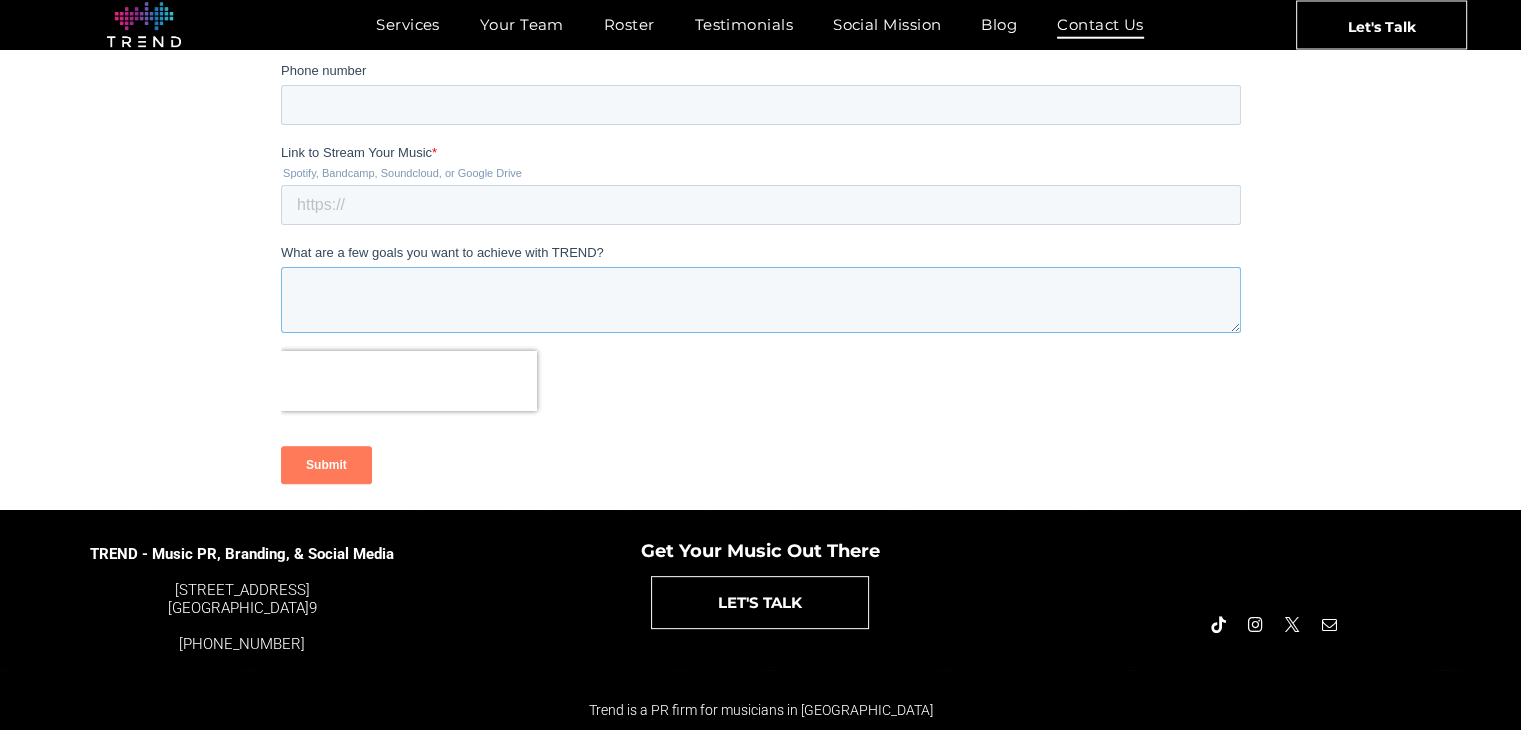 drag, startPoint x: 786, startPoint y: 153, endPoint x: 786, endPoint y: 319, distance: 166 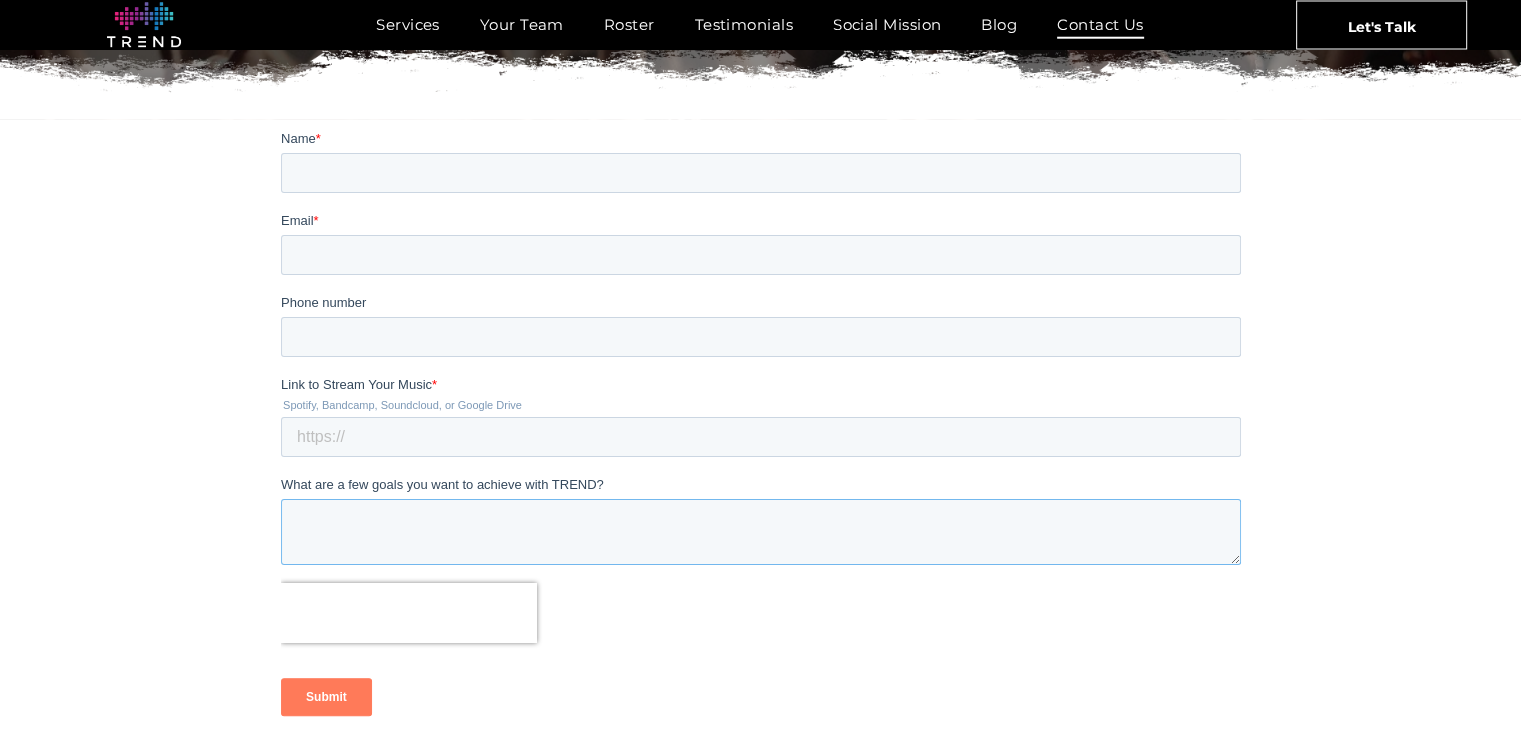 scroll, scrollTop: 325, scrollLeft: 0, axis: vertical 